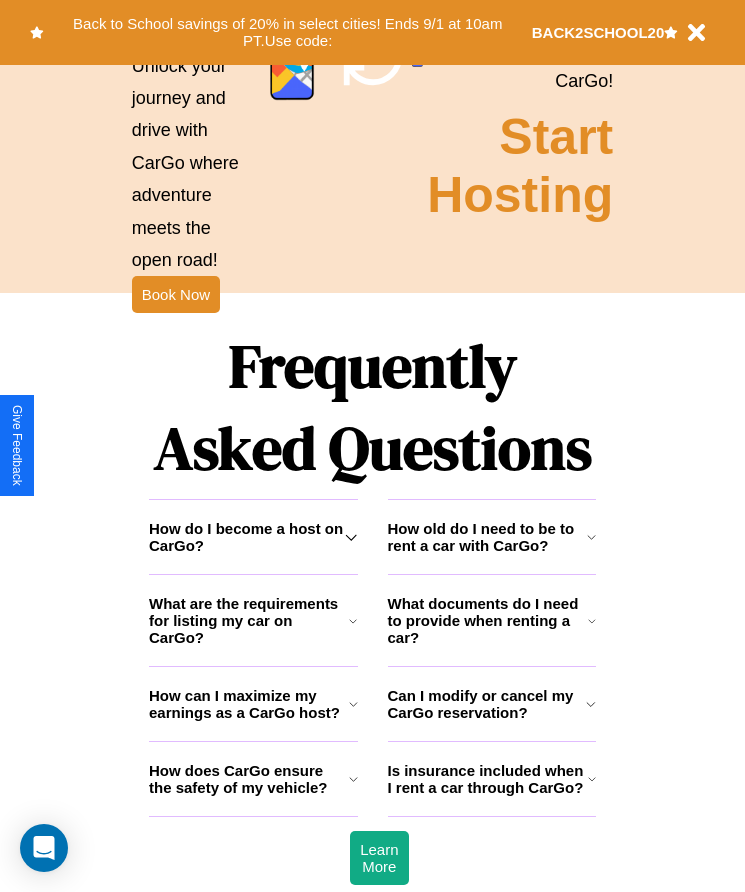 scroll, scrollTop: 2608, scrollLeft: 0, axis: vertical 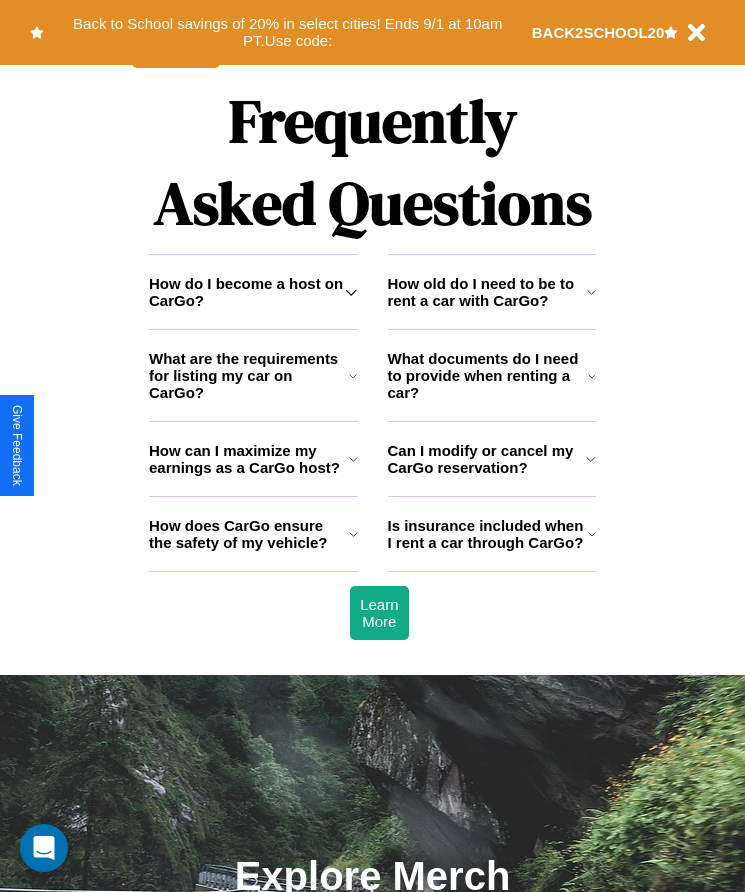 click 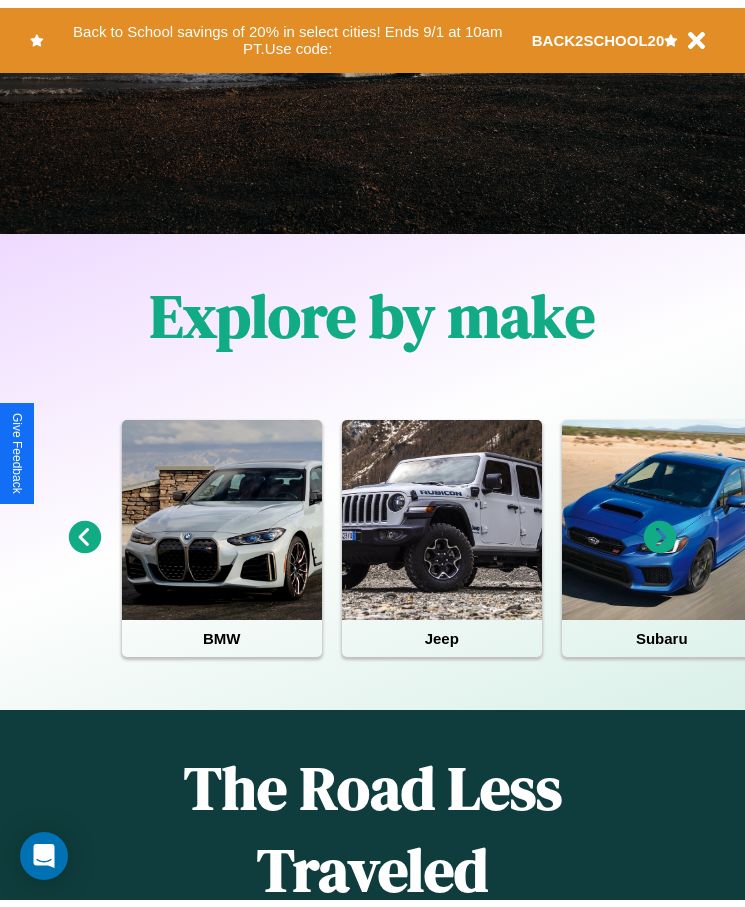 scroll, scrollTop: 0, scrollLeft: 0, axis: both 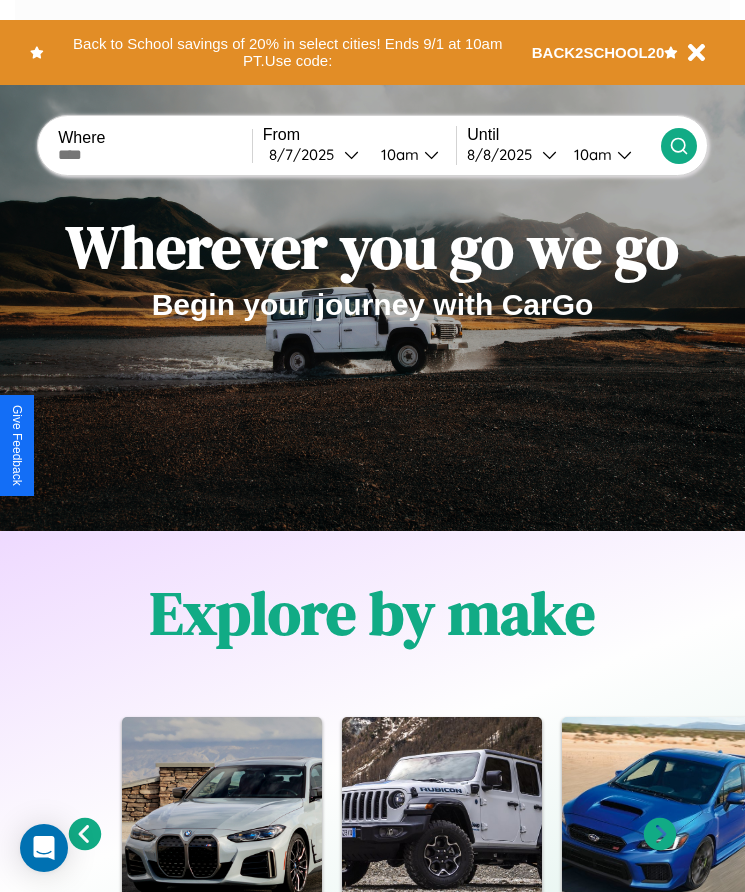 click at bounding box center (155, 155) 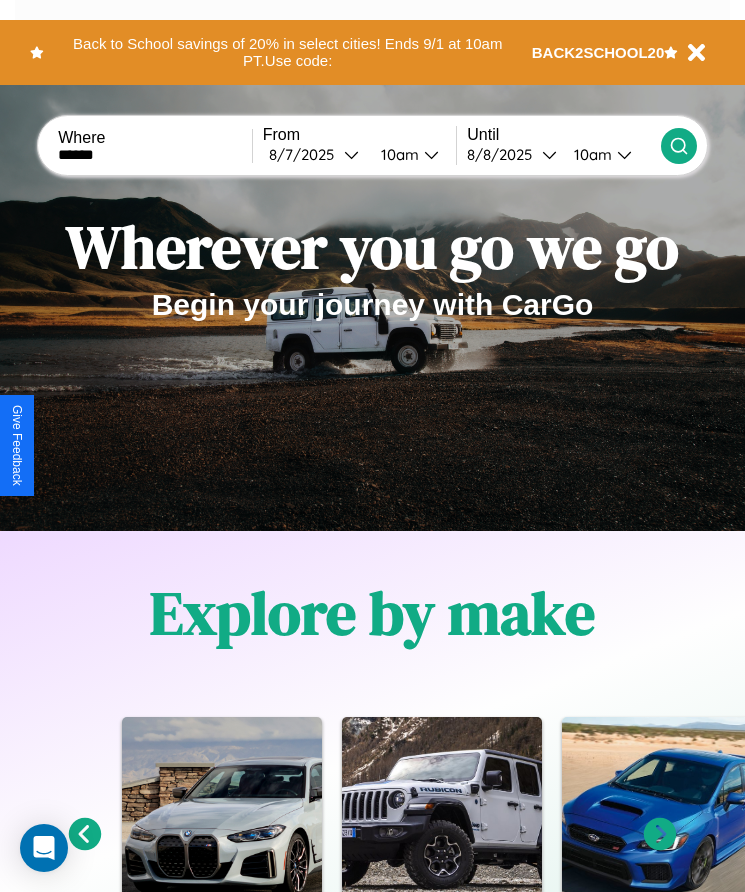 type on "******" 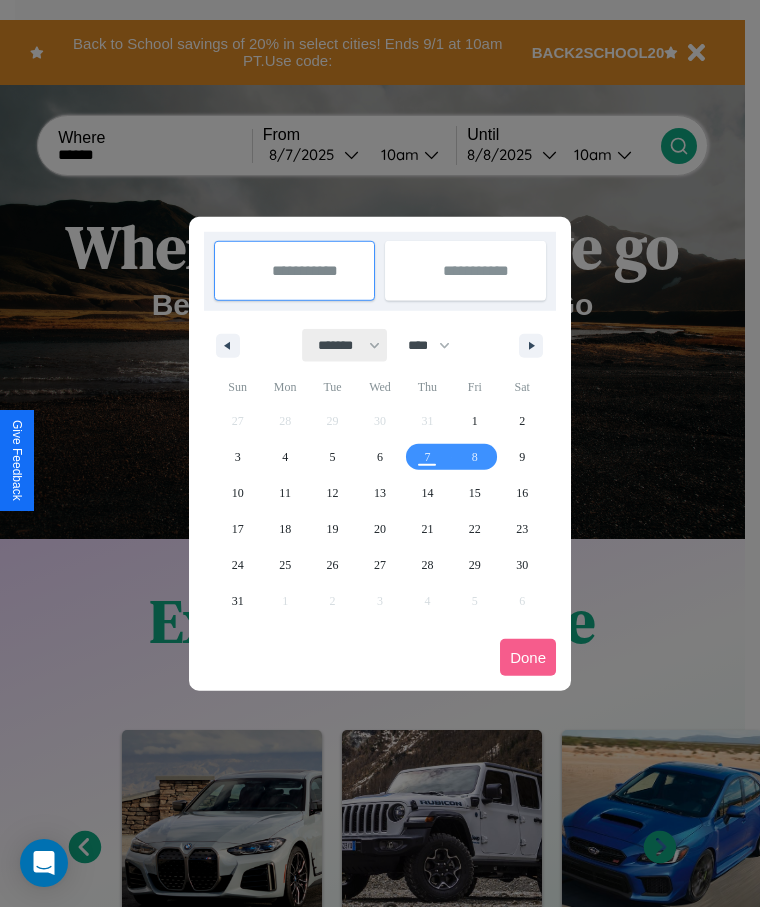 click on "******* ******** ***** ***** *** **** **** ****** ********* ******* ******** ********" at bounding box center [345, 345] 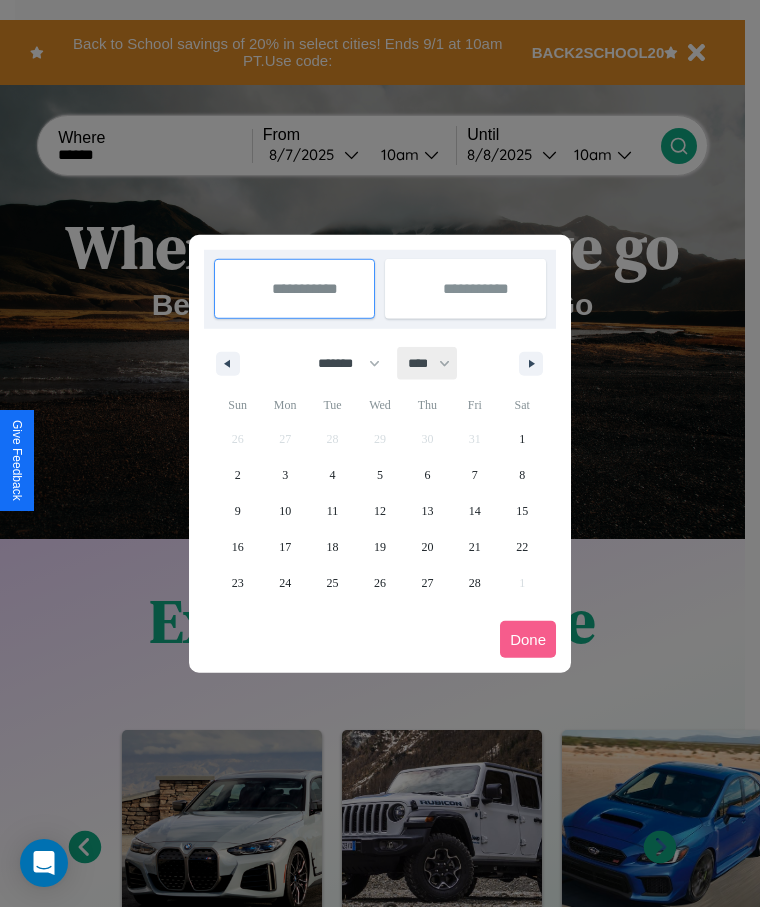click on "**** **** **** **** **** **** **** **** **** **** **** **** **** **** **** **** **** **** **** **** **** **** **** **** **** **** **** **** **** **** **** **** **** **** **** **** **** **** **** **** **** **** **** **** **** **** **** **** **** **** **** **** **** **** **** **** **** **** **** **** **** **** **** **** **** **** **** **** **** **** **** **** **** **** **** **** **** **** **** **** **** **** **** **** **** **** **** **** **** **** **** **** **** **** **** **** **** **** **** **** **** **** **** **** **** **** **** **** **** **** **** **** **** **** **** **** **** **** **** **** ****" at bounding box center (428, 363) 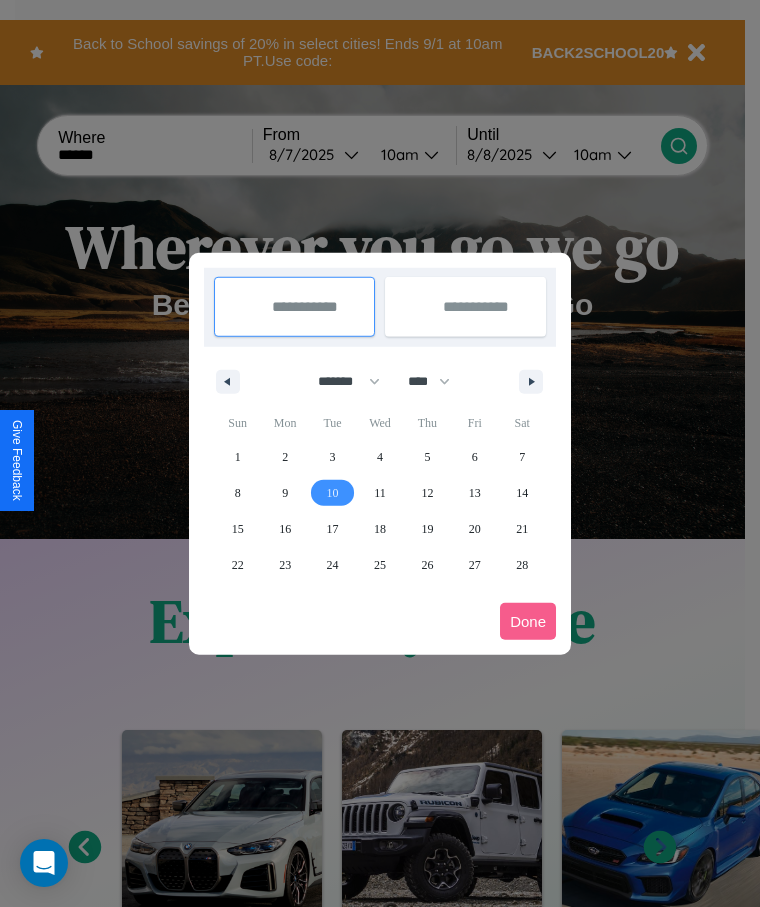click on "10" at bounding box center [333, 493] 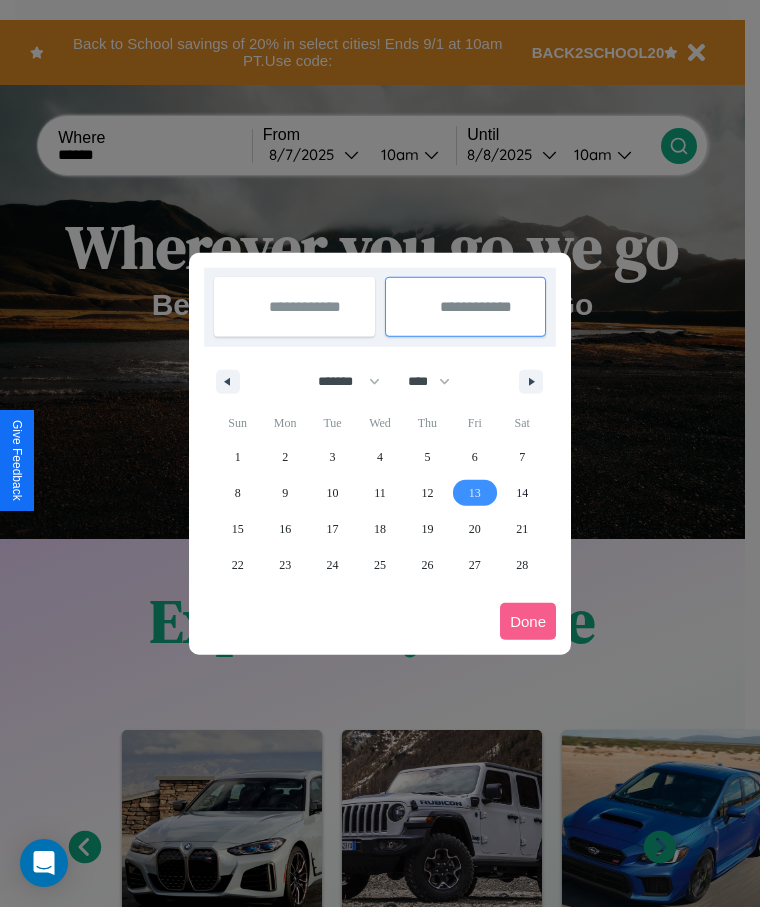 click on "13" at bounding box center (475, 493) 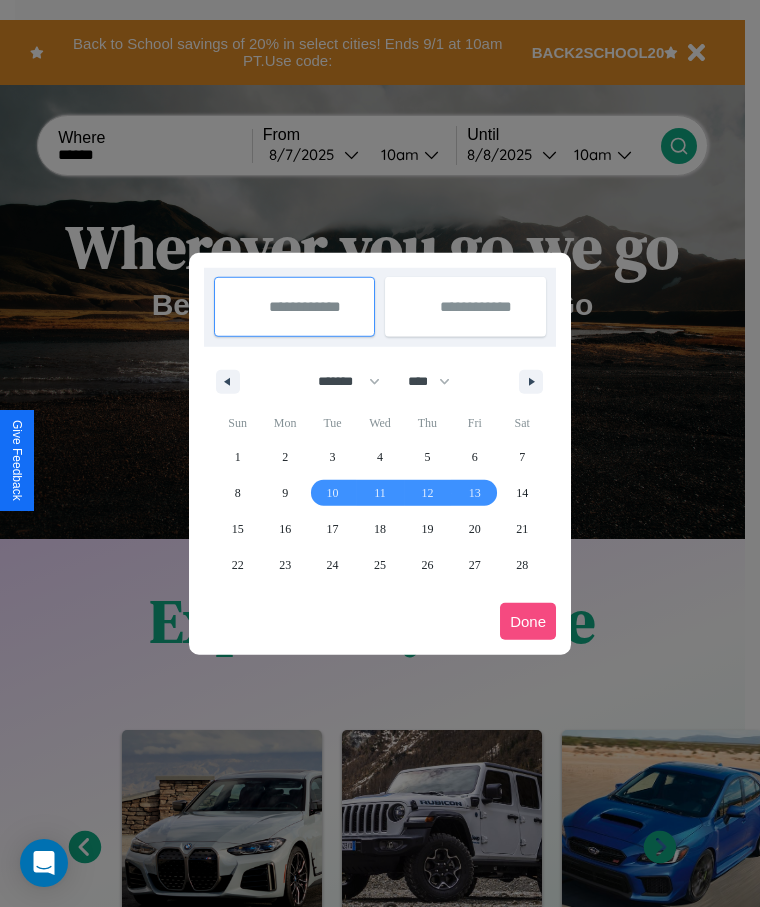 click on "Done" at bounding box center [528, 621] 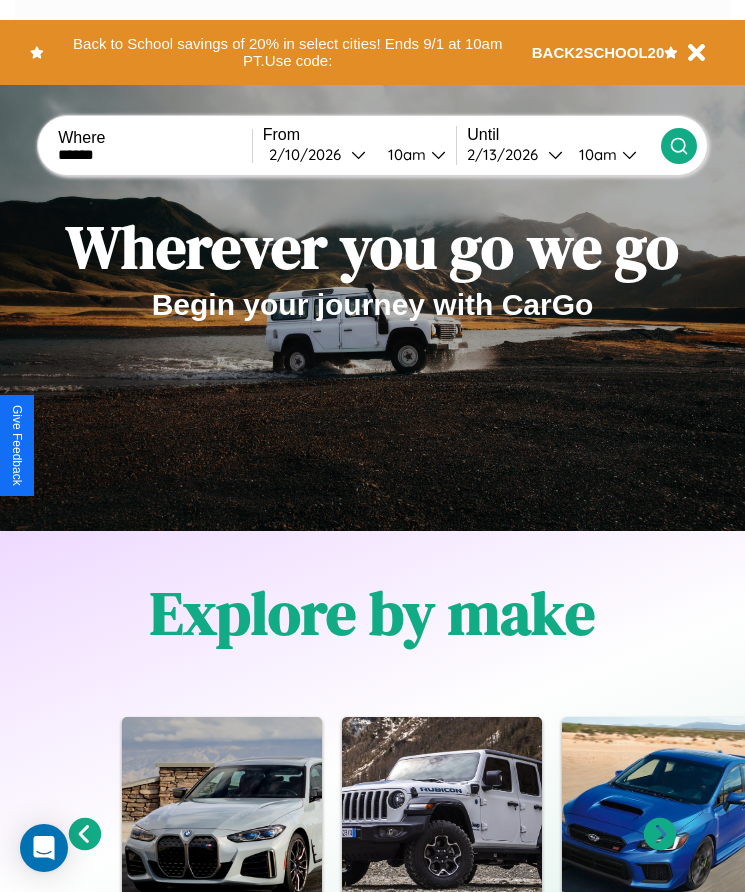 click on "10am" at bounding box center [404, 154] 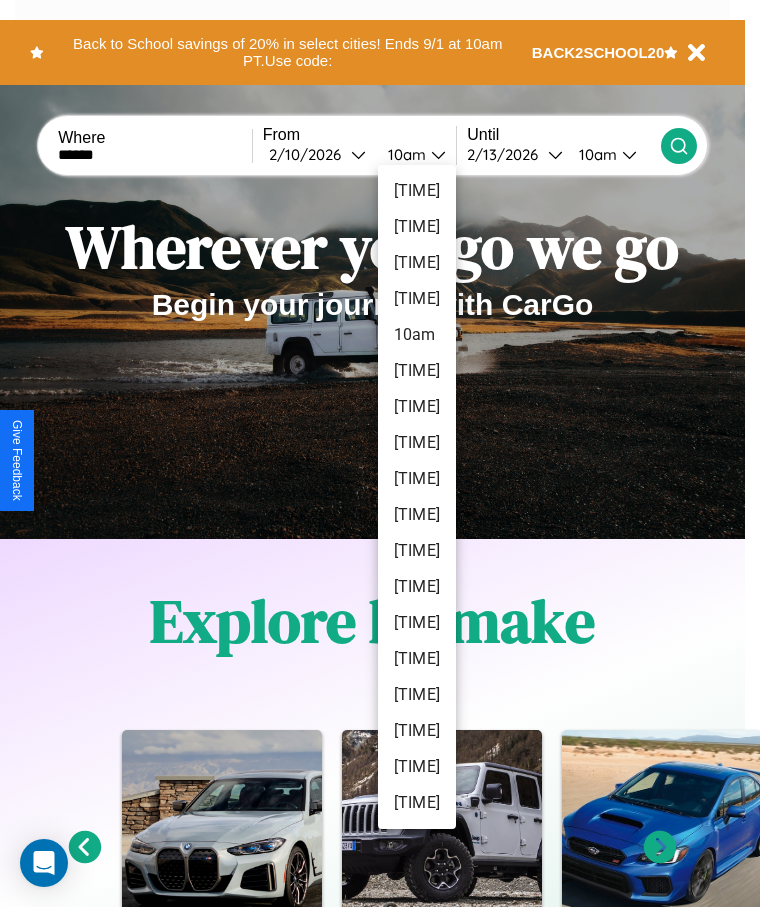 click on "[TIME]" at bounding box center [417, 623] 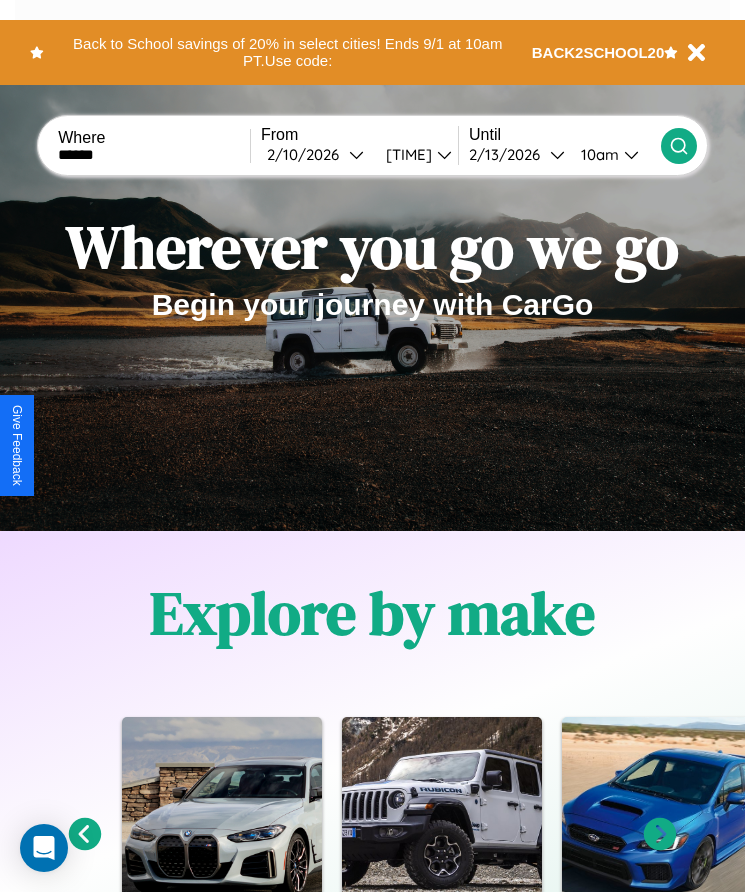click 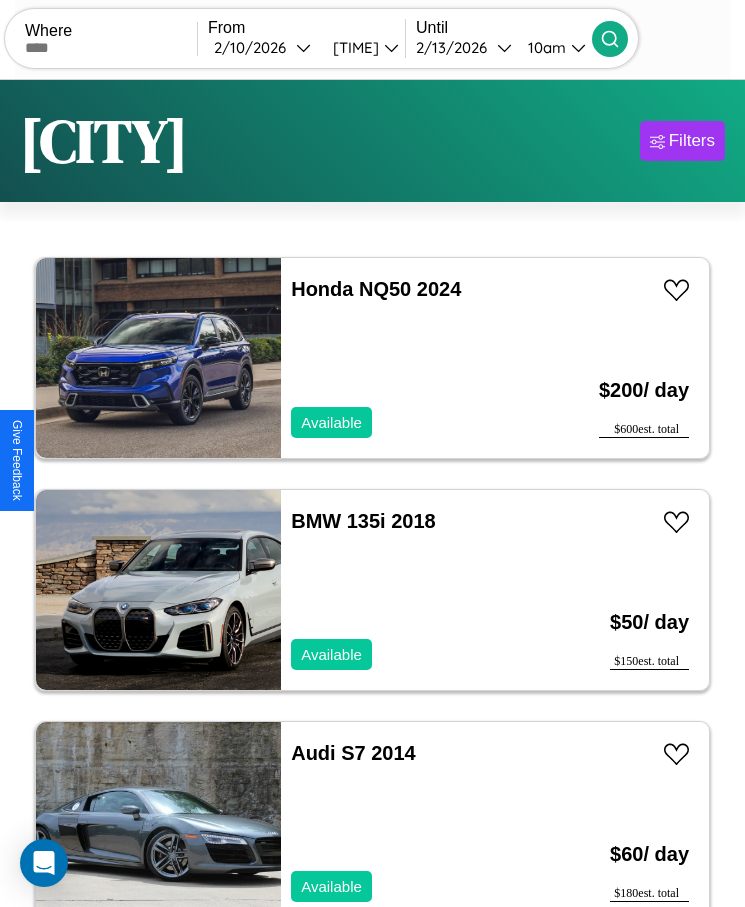 scroll, scrollTop: 50, scrollLeft: 0, axis: vertical 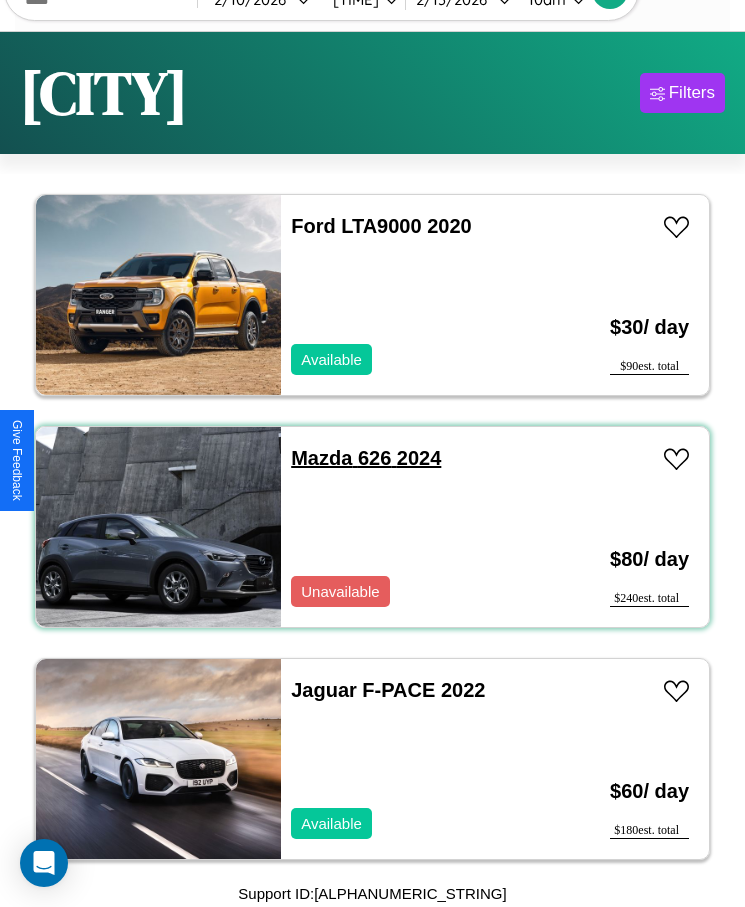click on "Mazda   626   2024" at bounding box center (366, 458) 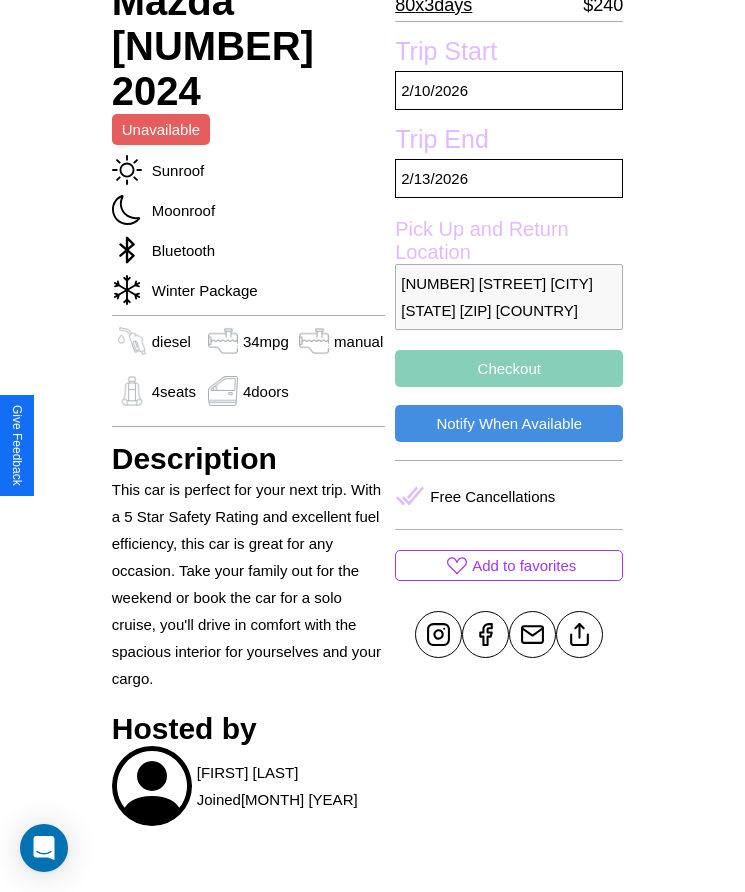 scroll, scrollTop: 980, scrollLeft: 0, axis: vertical 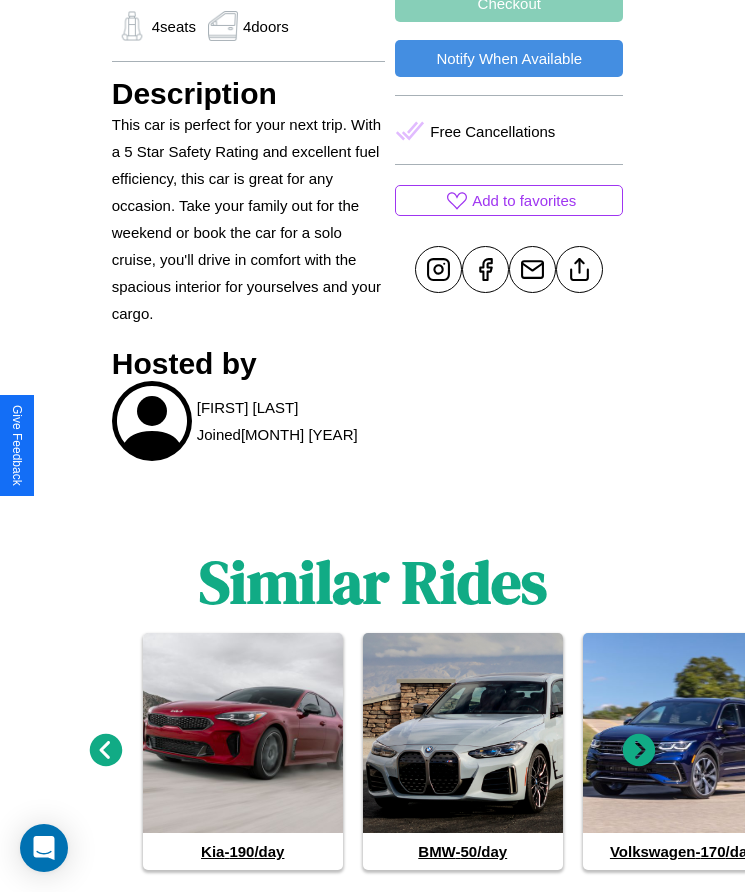 click 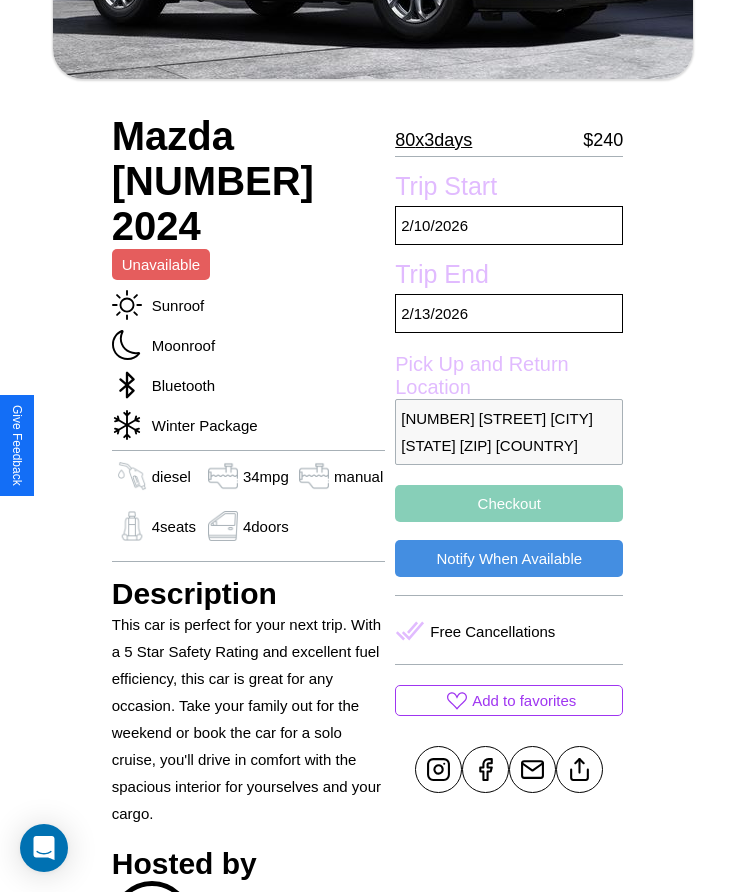 scroll, scrollTop: 174, scrollLeft: 0, axis: vertical 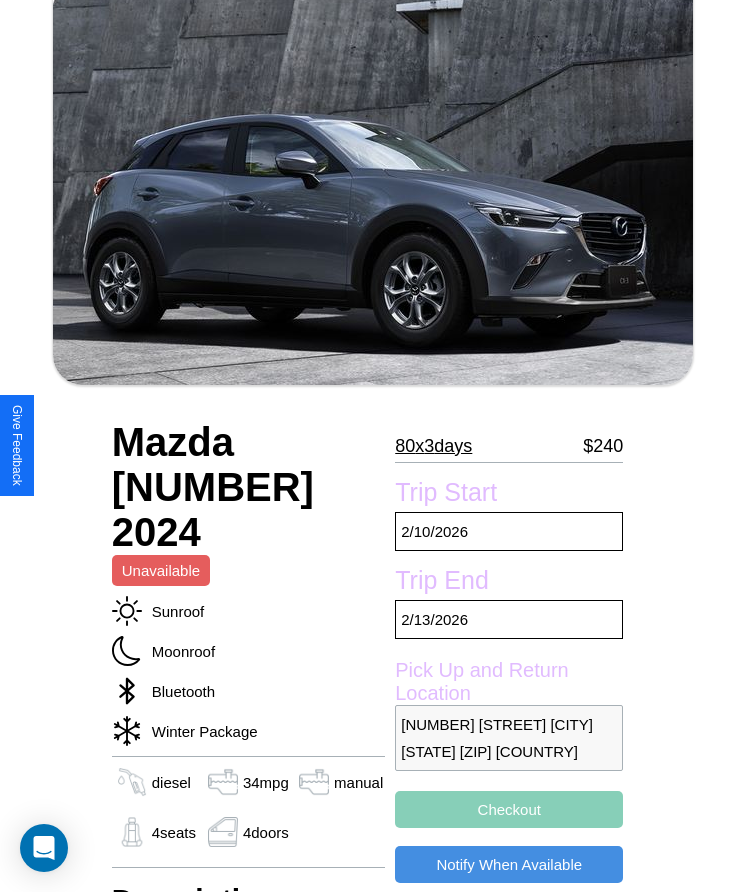click on "80  x  3  days" at bounding box center [433, 446] 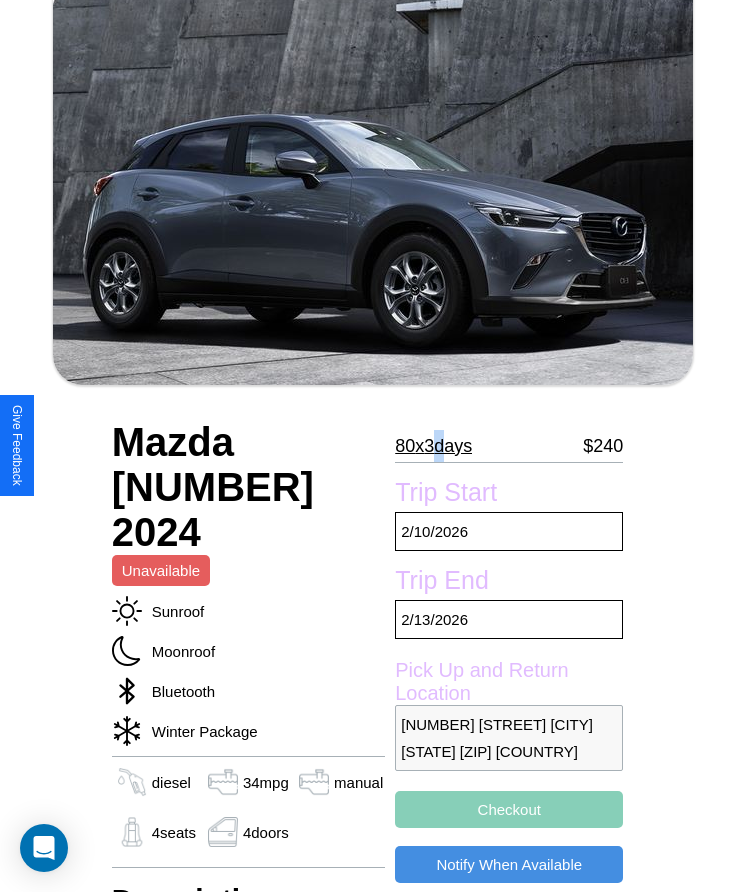 click on "80  x  3  days" at bounding box center (433, 446) 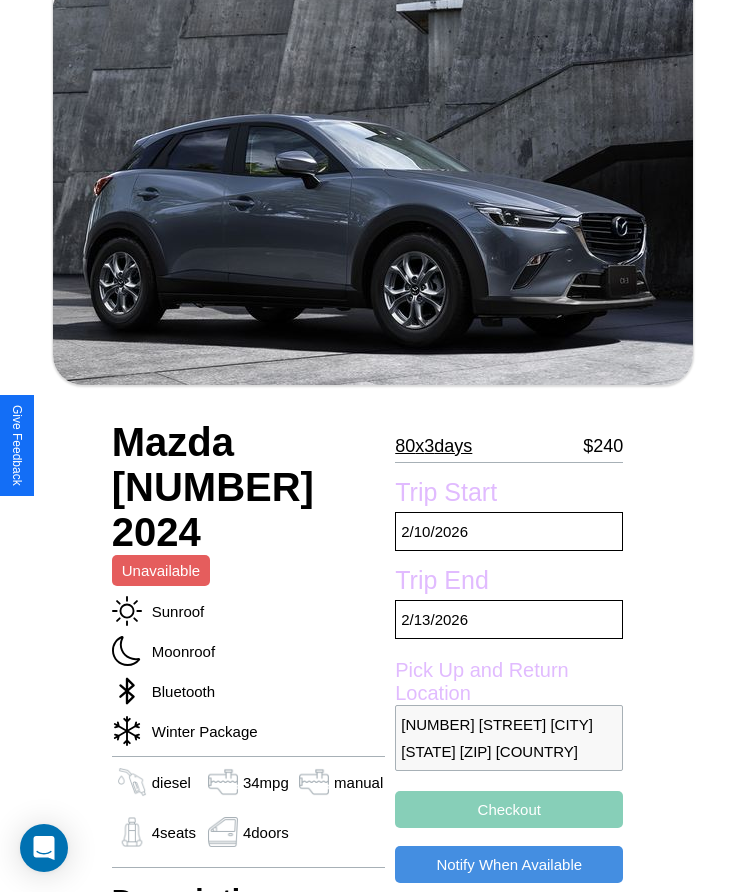click on "80  x  3  days" at bounding box center (433, 446) 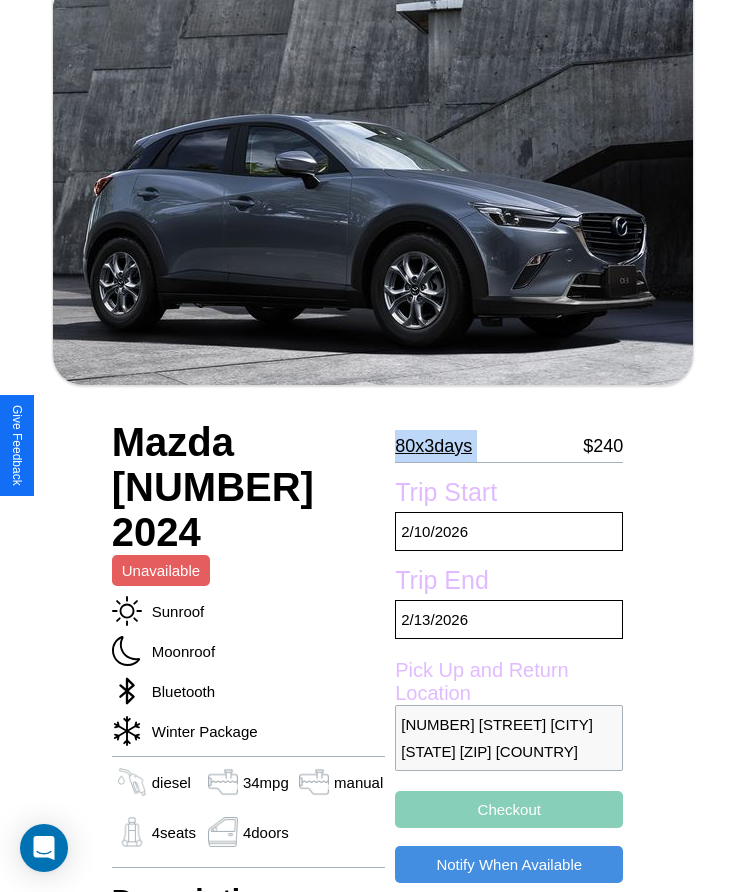click on "80  x  3  days" at bounding box center (433, 446) 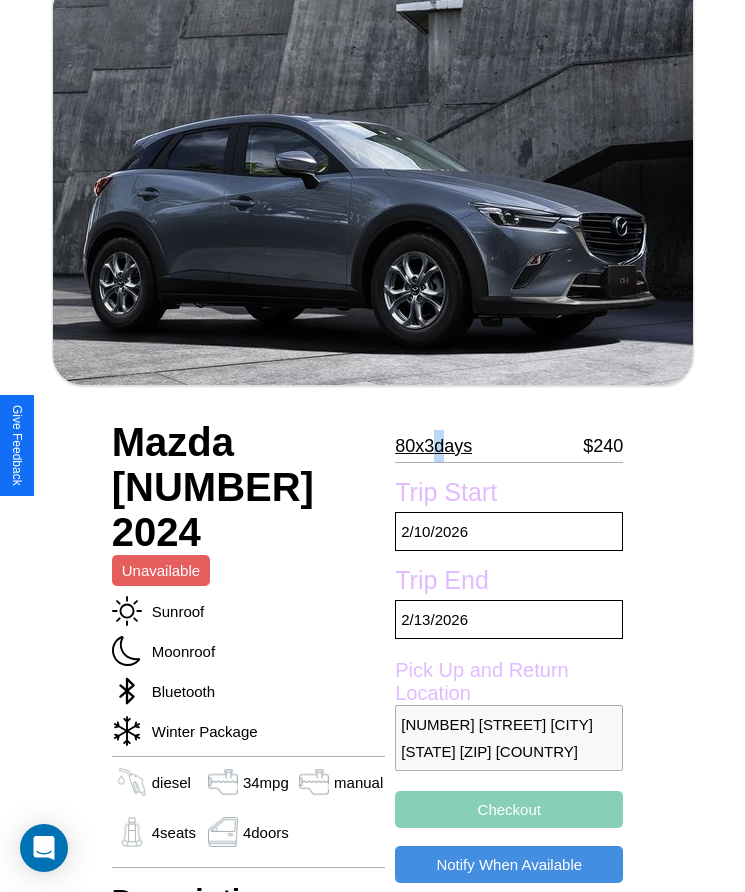click on "80  x  3  days" at bounding box center [433, 446] 